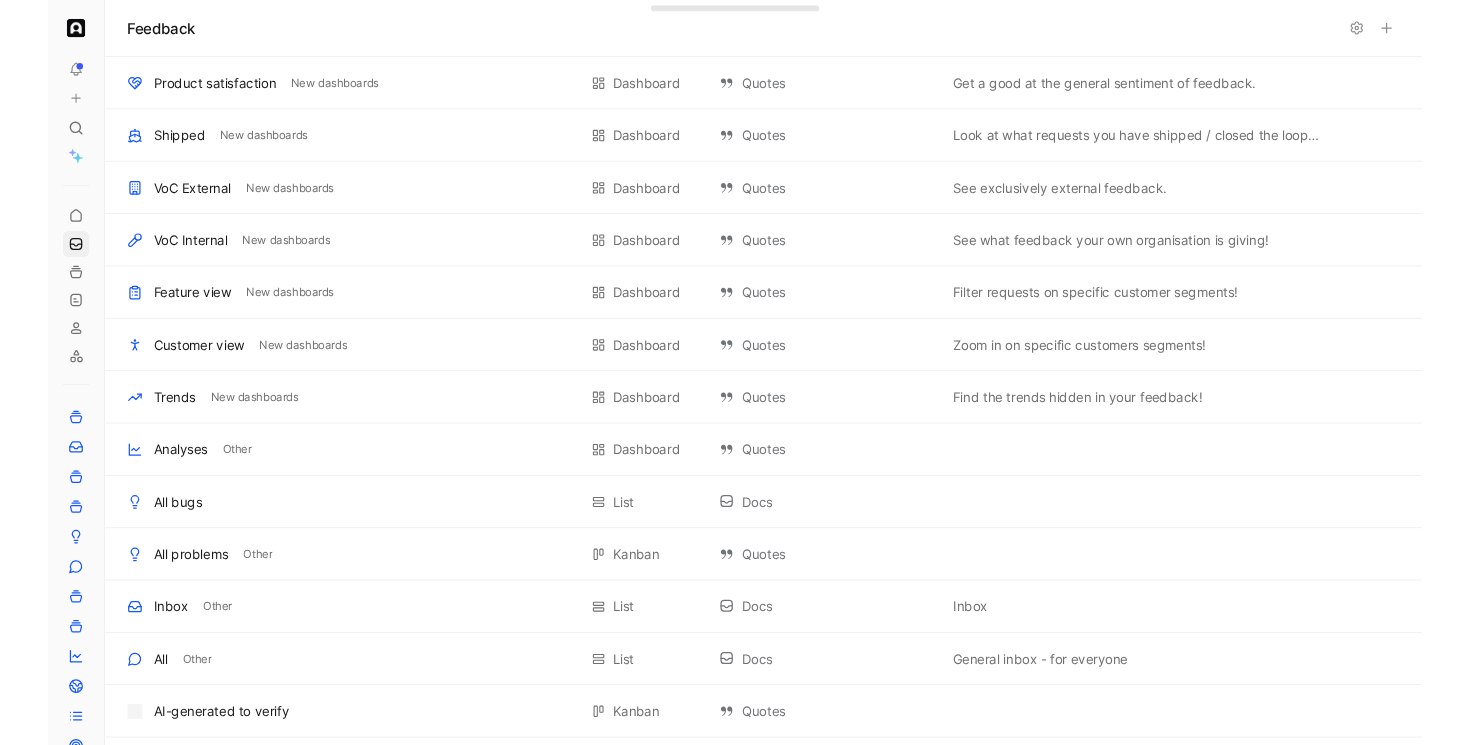 scroll, scrollTop: 0, scrollLeft: 0, axis: both 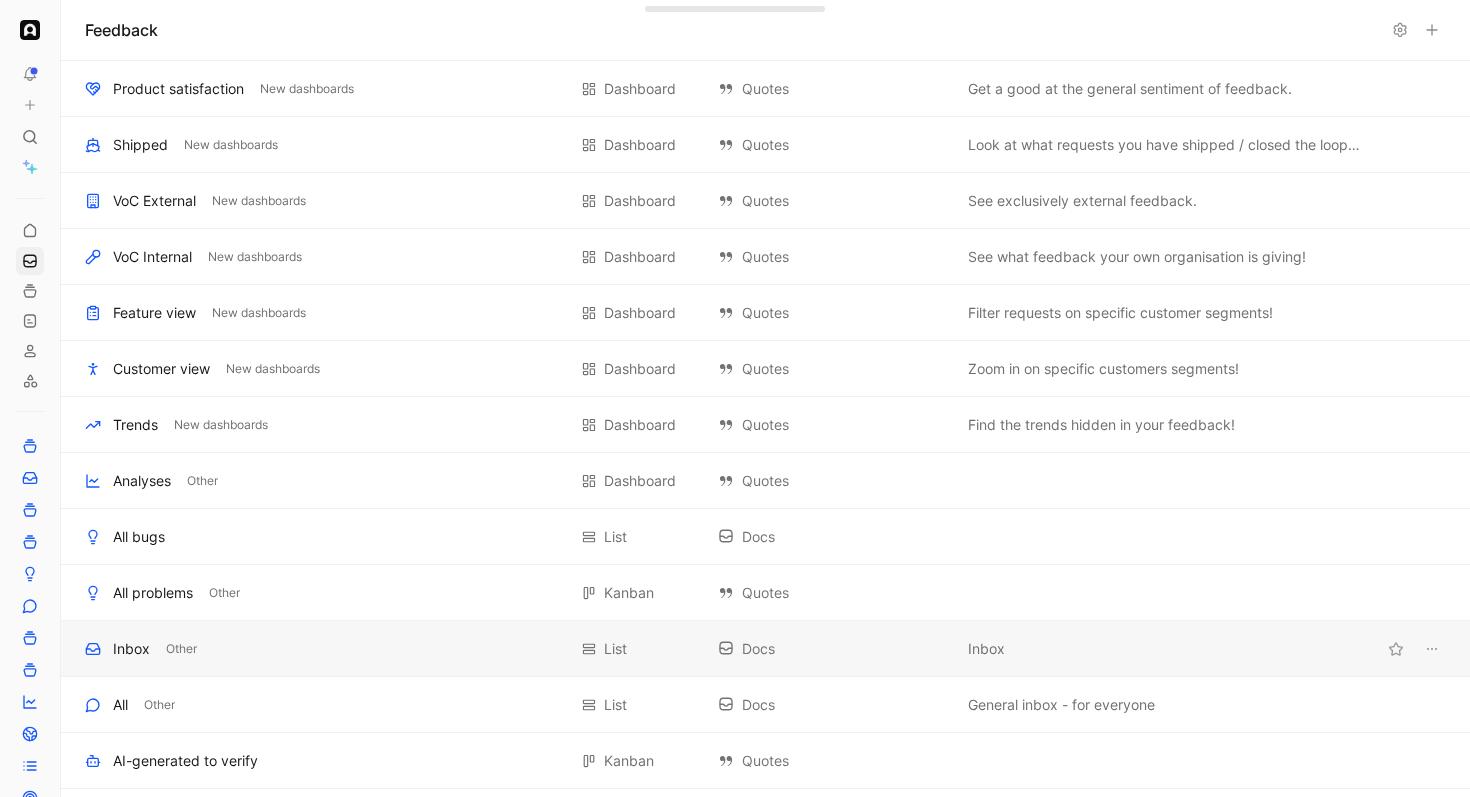 click on "Inbox" at bounding box center (131, 649) 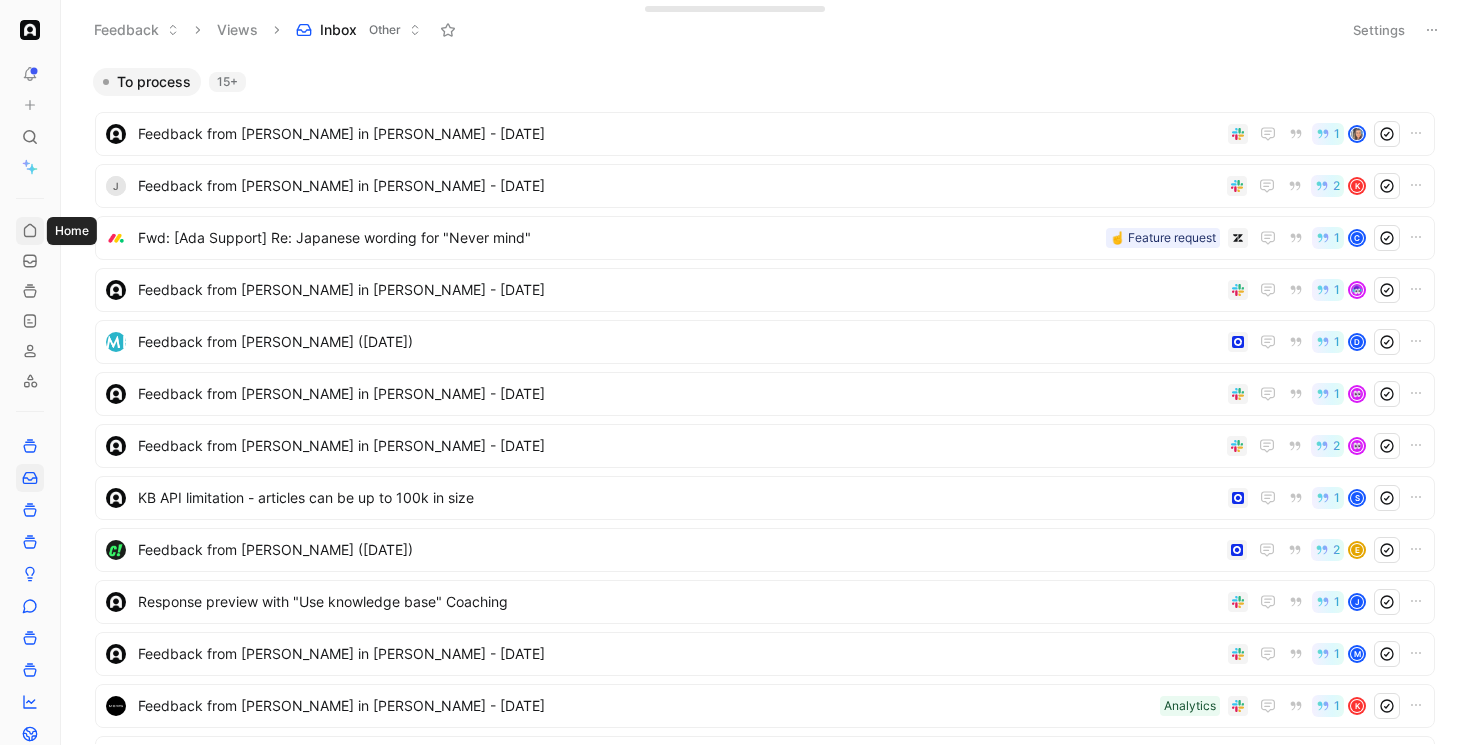 click 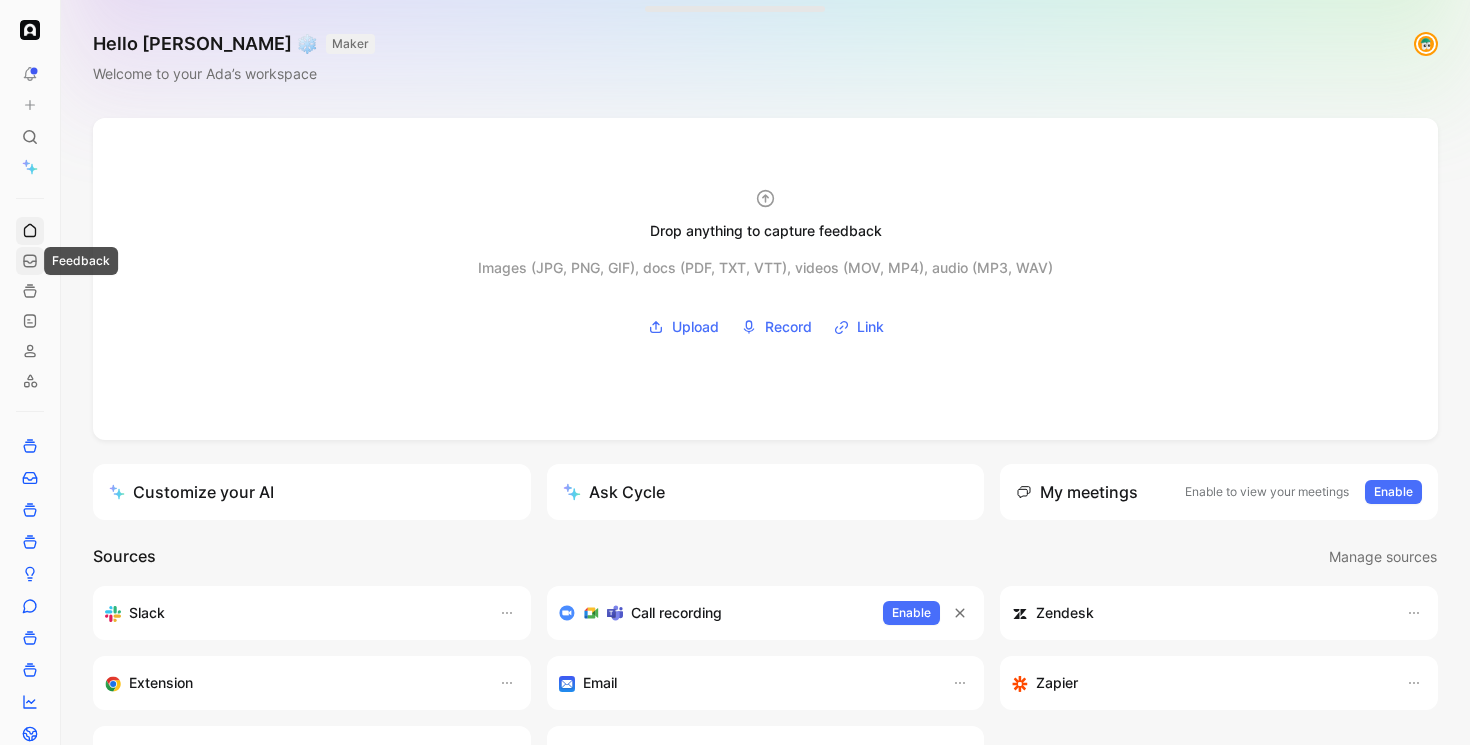 click 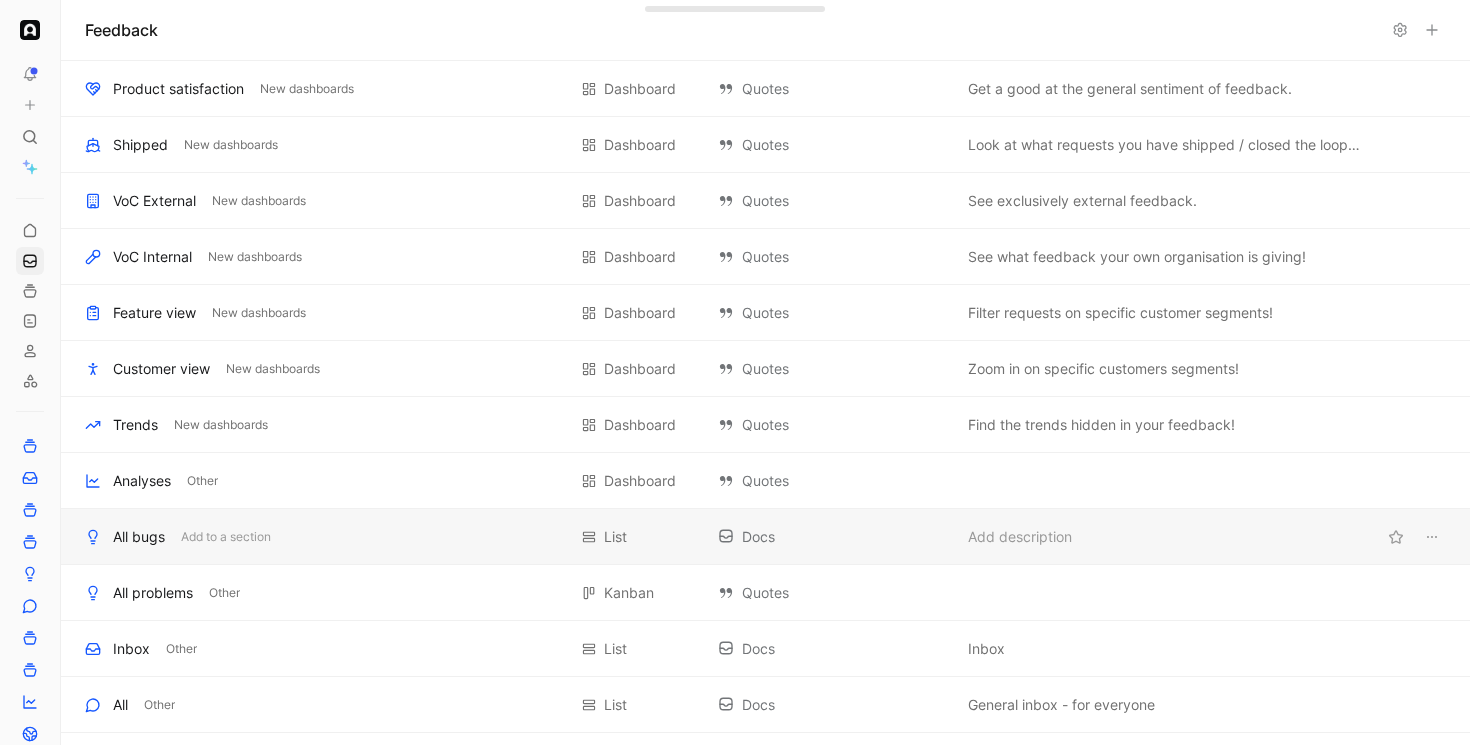 scroll, scrollTop: 73, scrollLeft: 0, axis: vertical 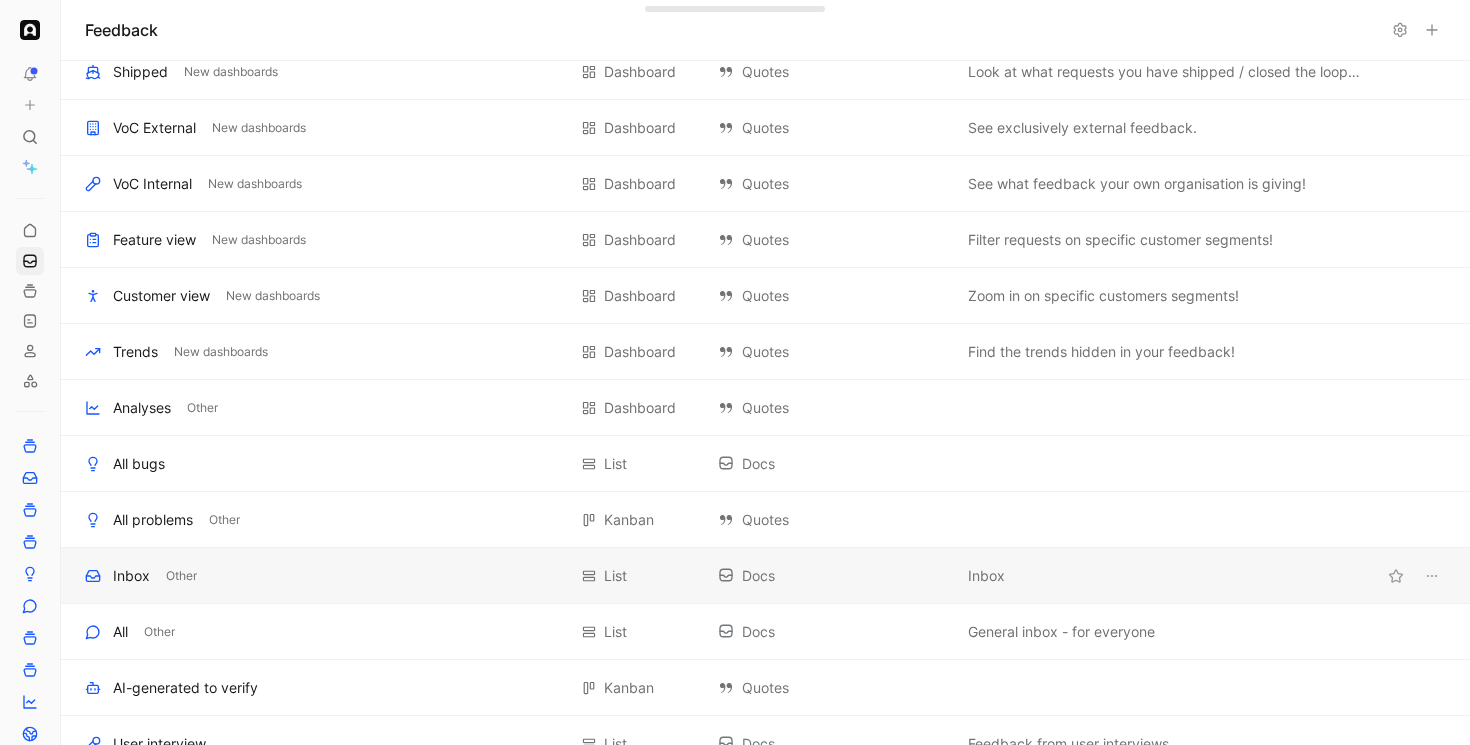 click on "Inbox" at bounding box center [131, 576] 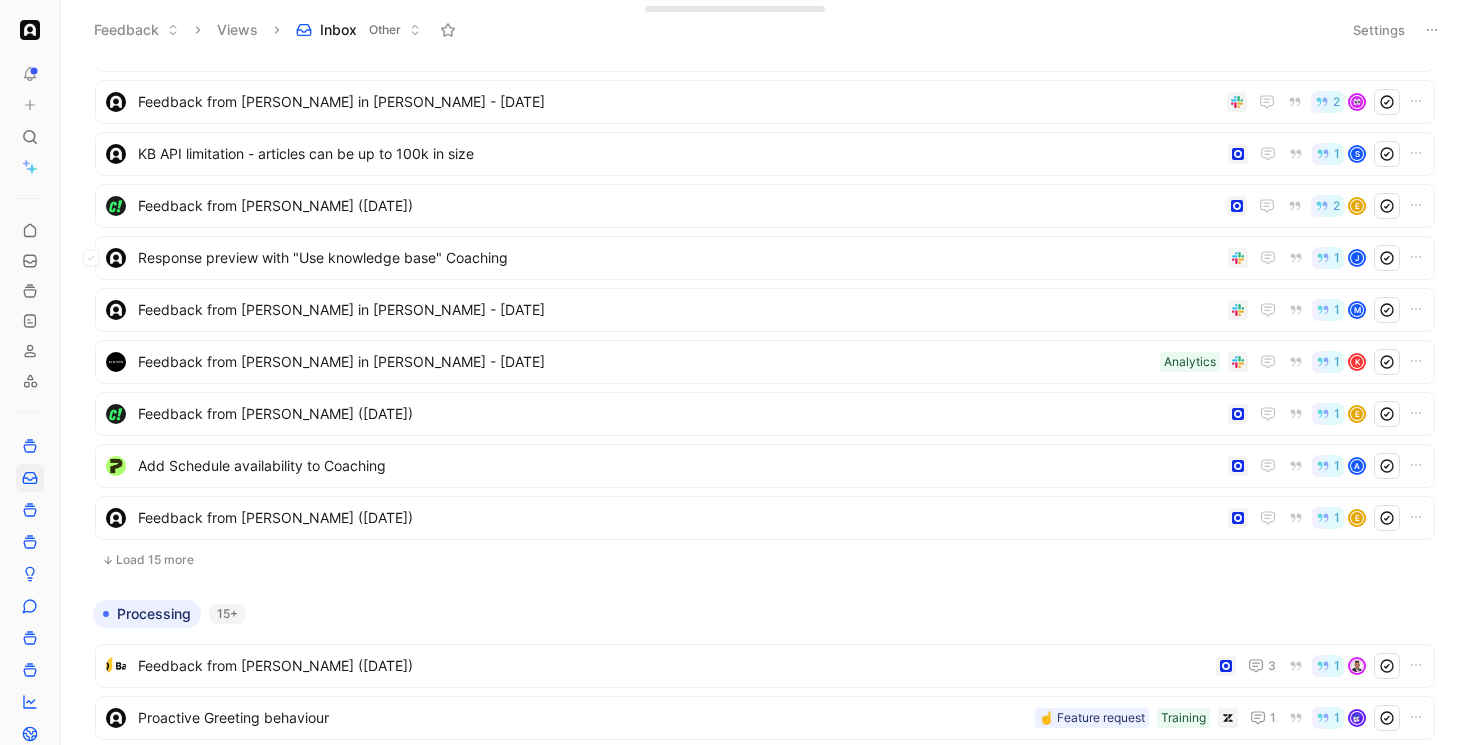 scroll, scrollTop: 433, scrollLeft: 0, axis: vertical 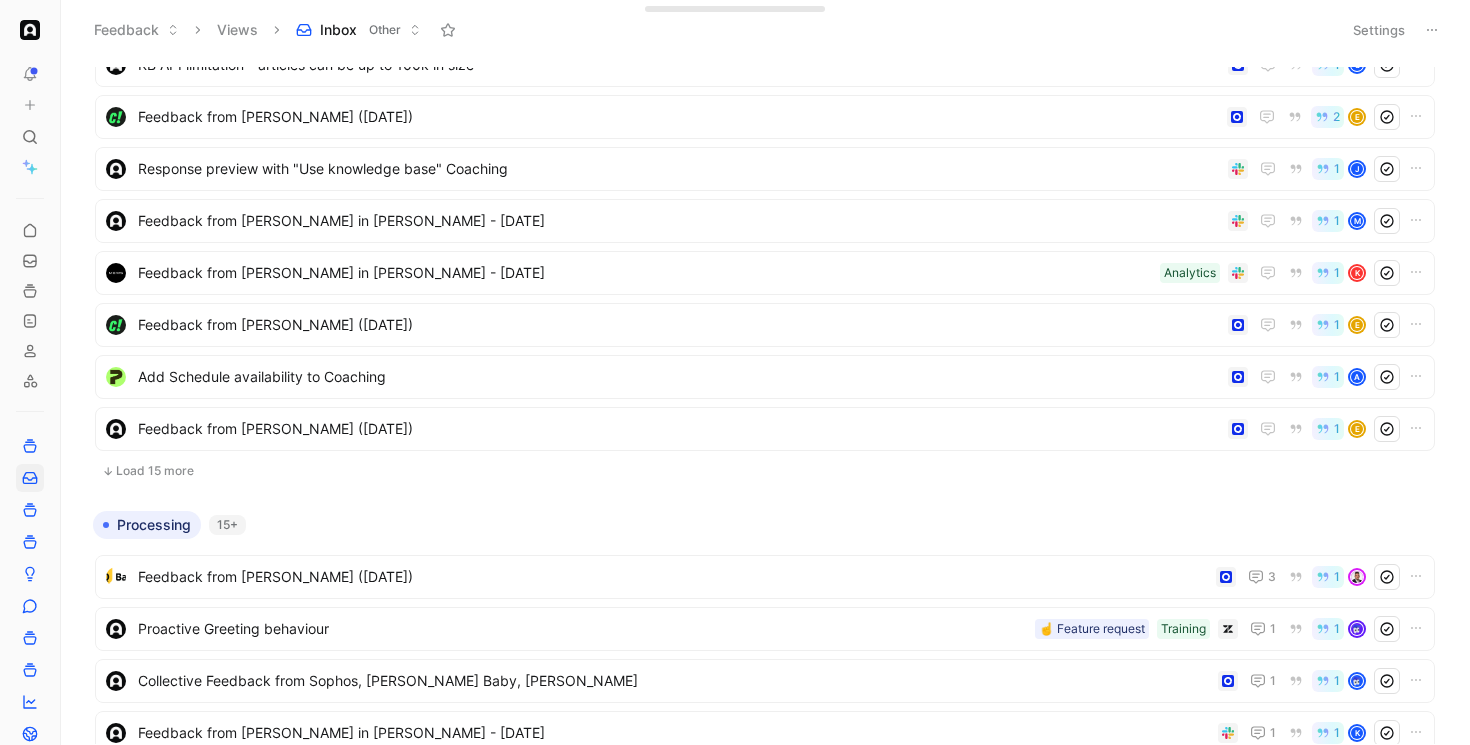 click on "Load 15 more" at bounding box center [765, 471] 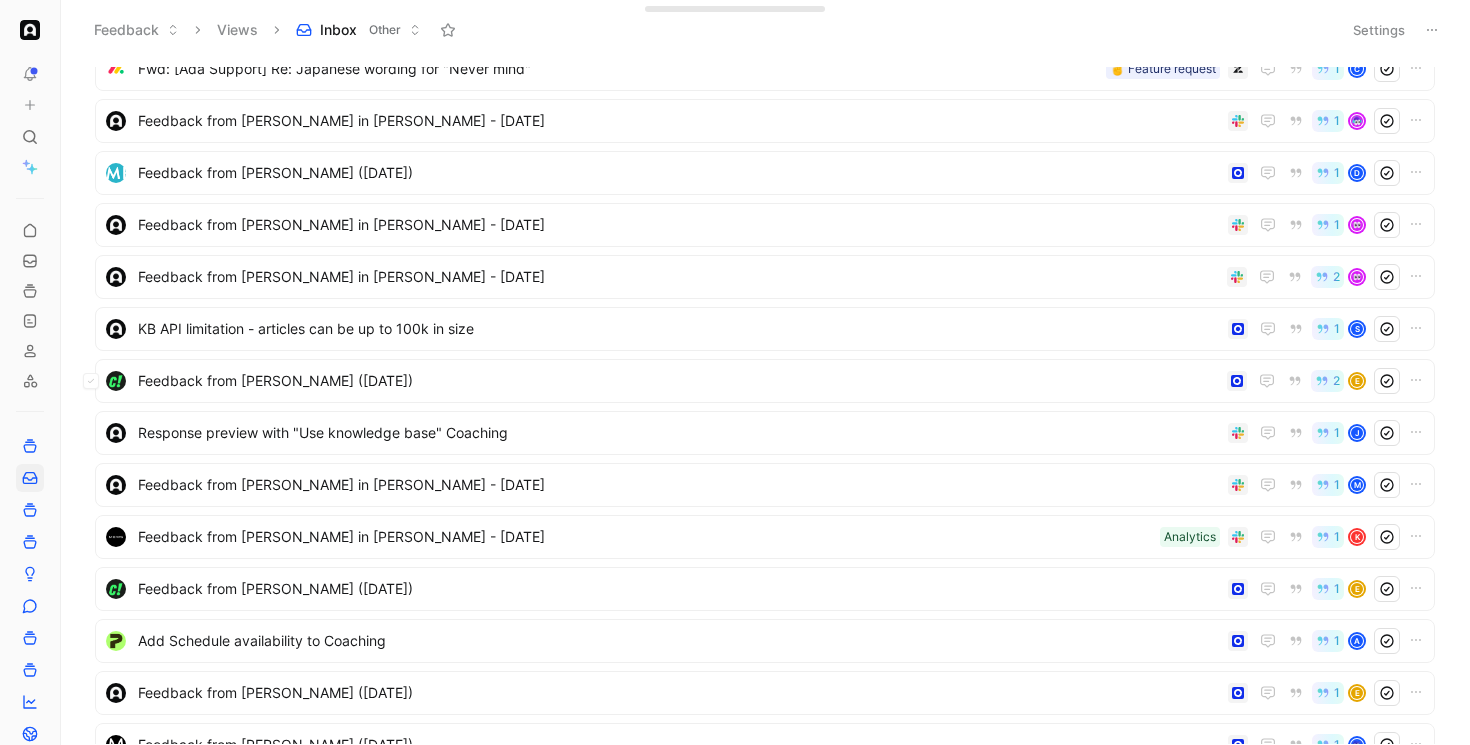 scroll, scrollTop: 0, scrollLeft: 0, axis: both 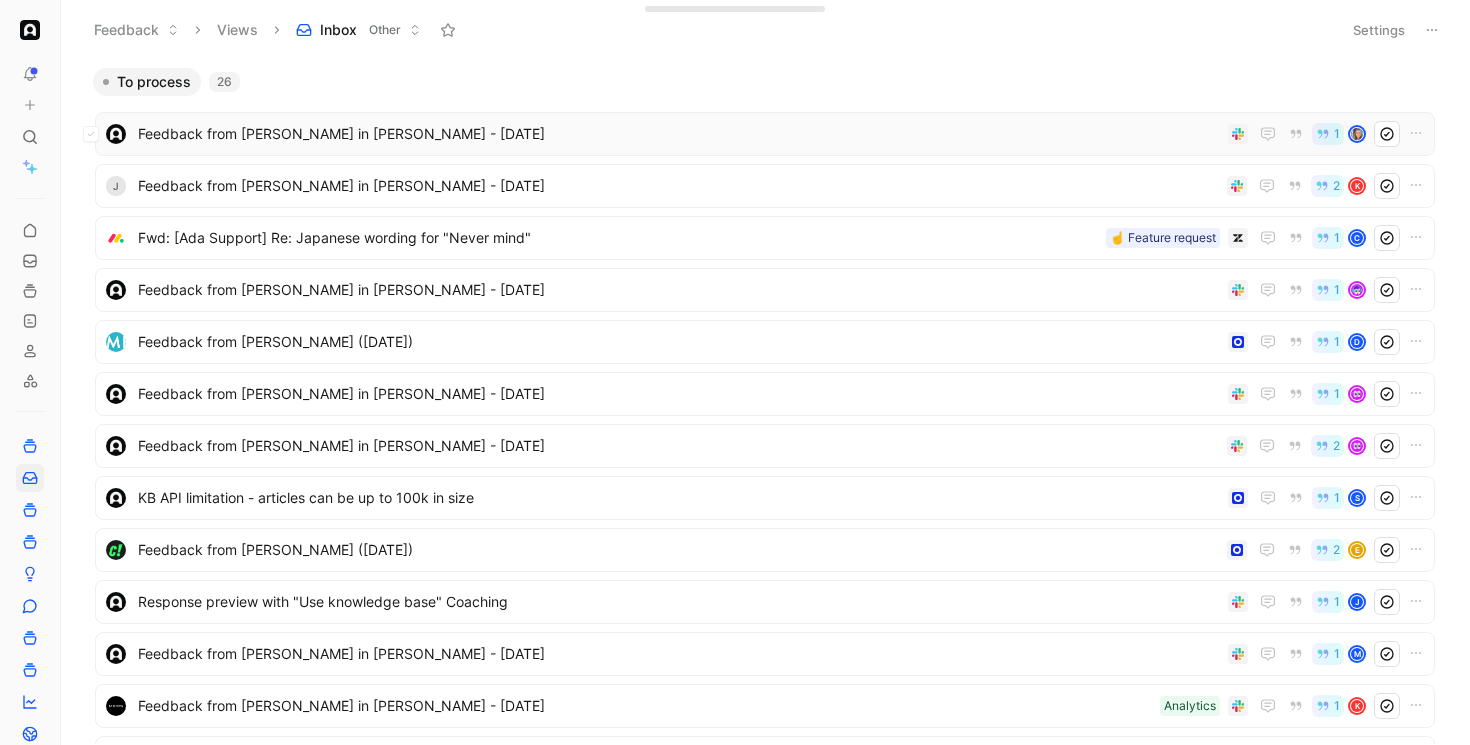 click on "Feedback from [PERSON_NAME] in [PERSON_NAME] - [DATE]" at bounding box center (679, 134) 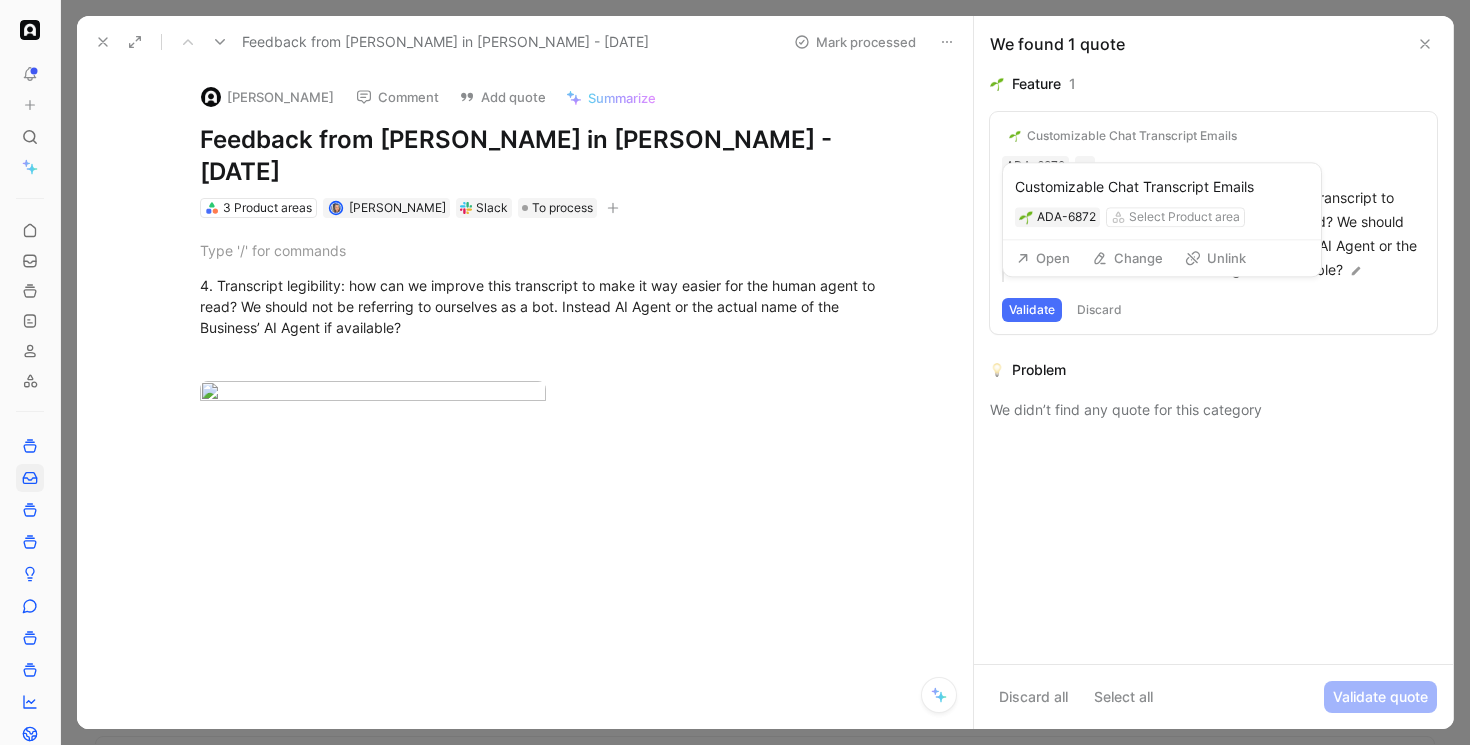 click on "Customizable Chat Transcript Emails" at bounding box center [1132, 136] 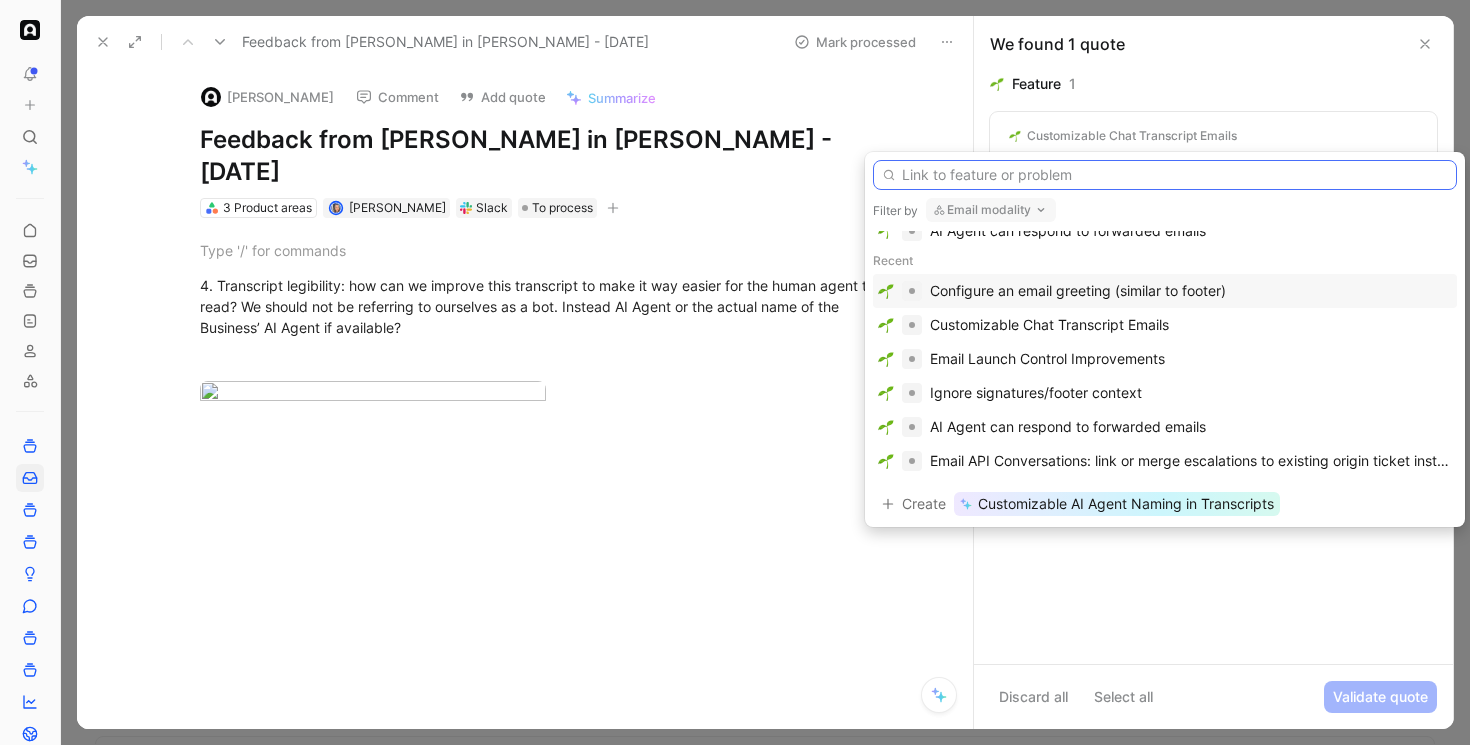 scroll, scrollTop: 141, scrollLeft: 0, axis: vertical 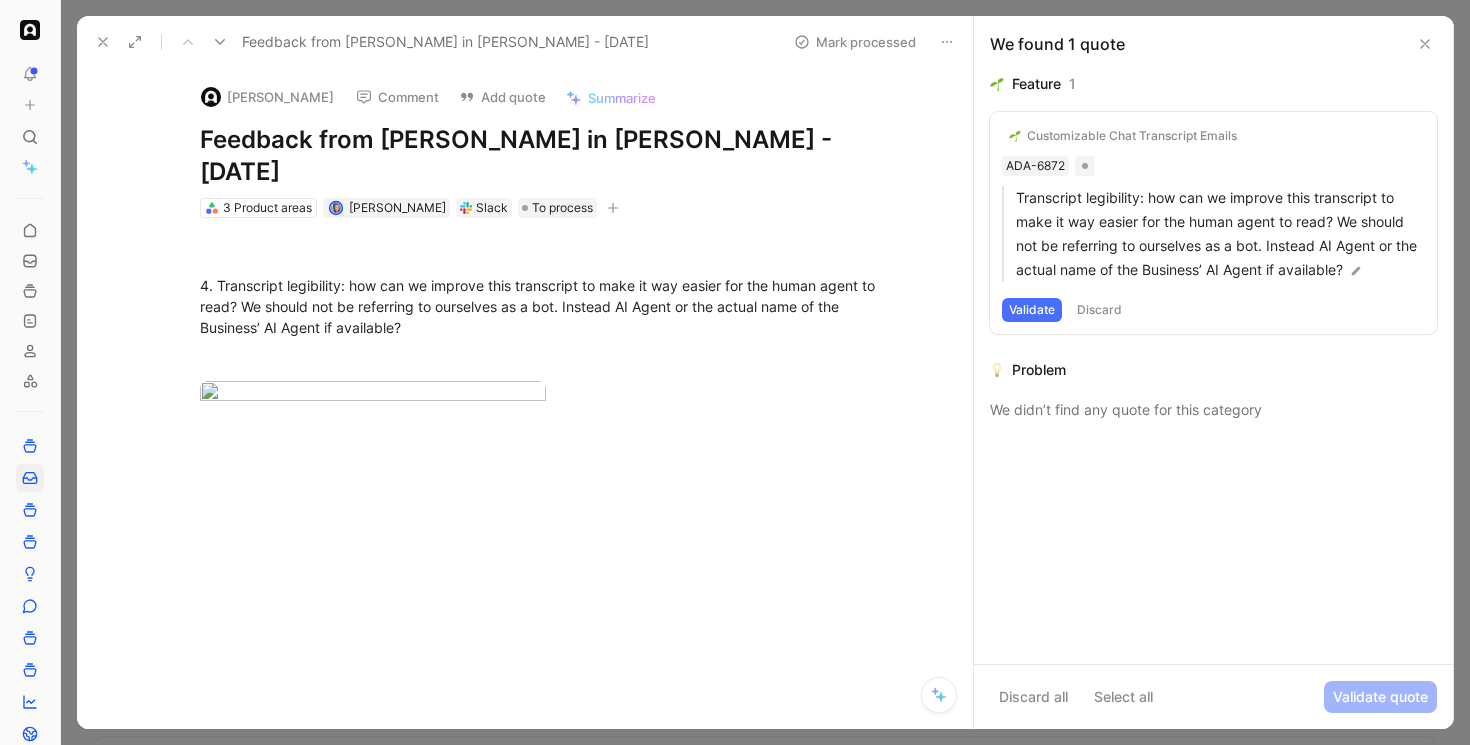 click 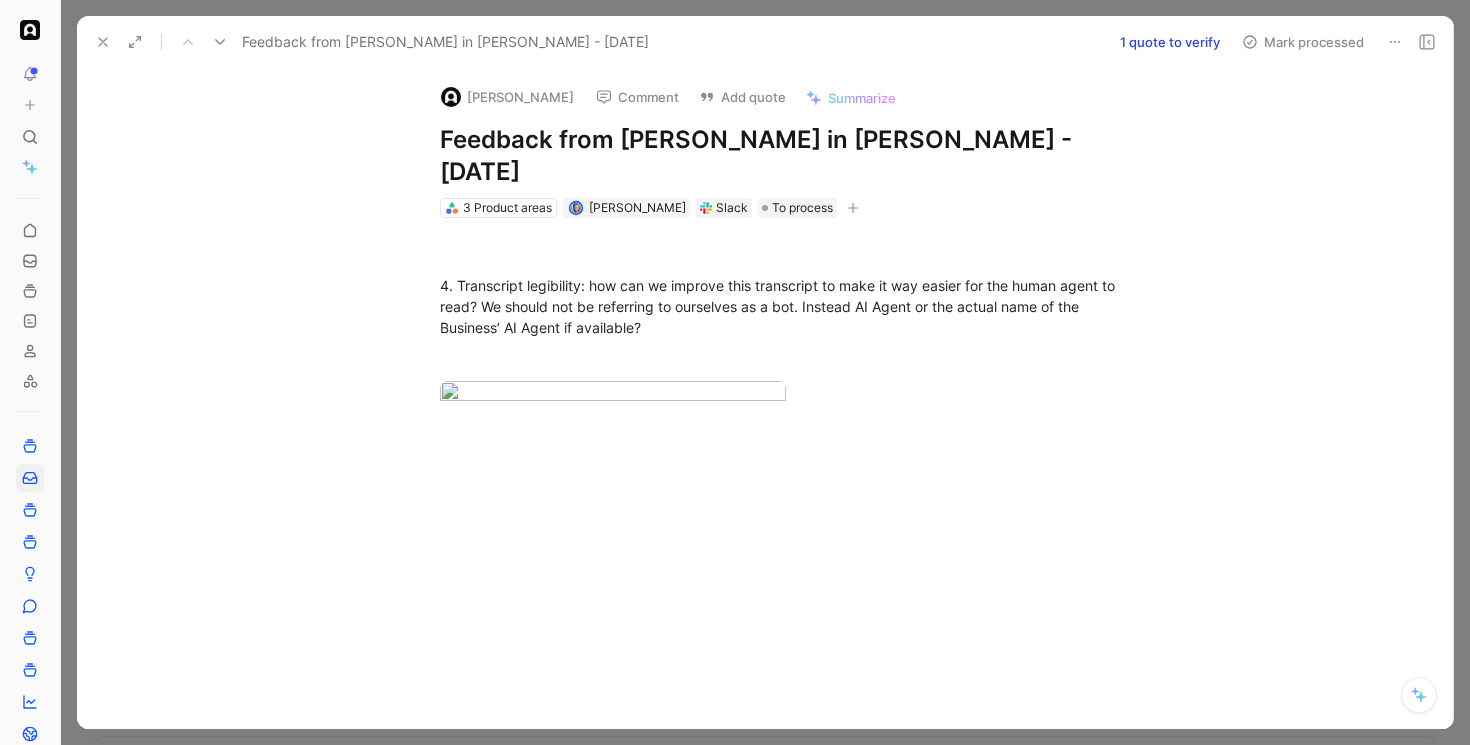 click at bounding box center [765, 372] 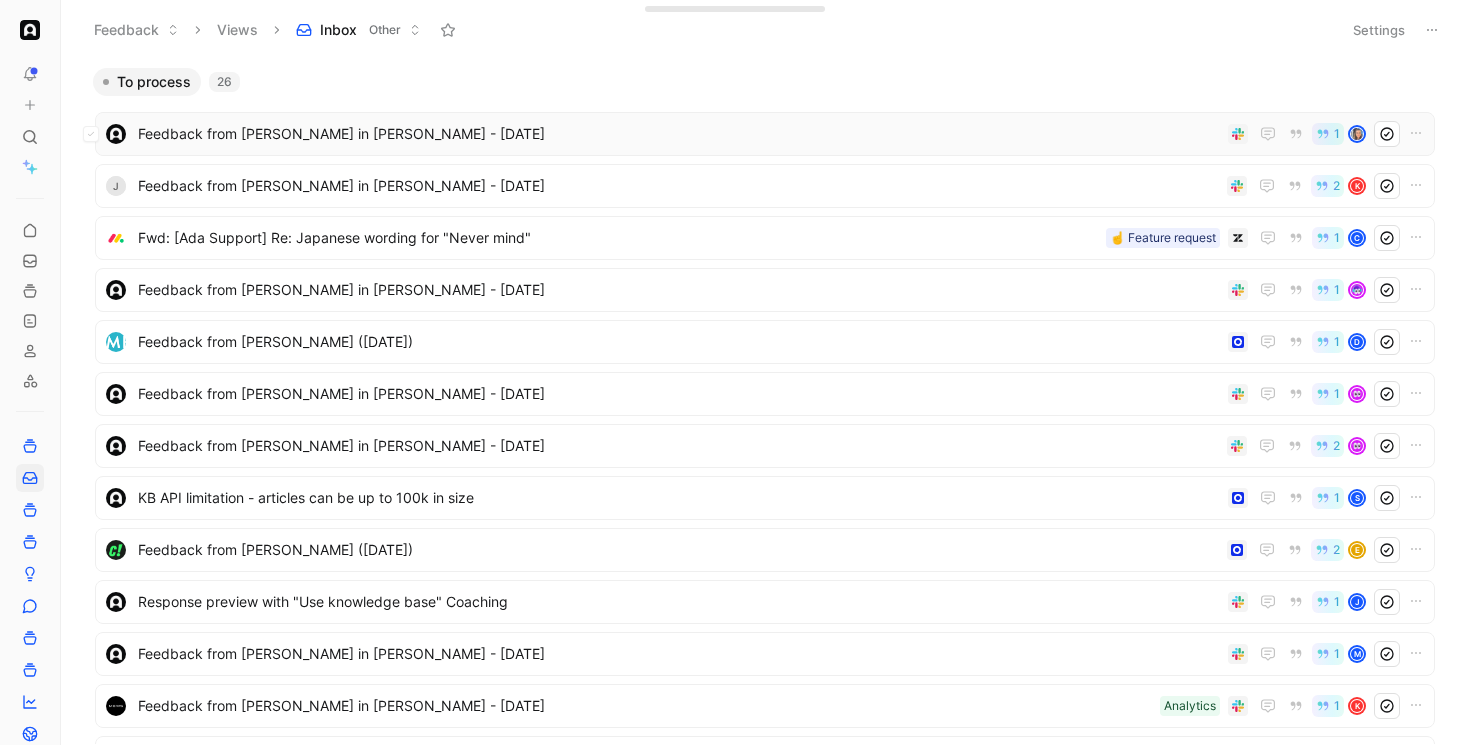 click on "Feedback from [PERSON_NAME] in [PERSON_NAME] - [DATE]" at bounding box center [679, 134] 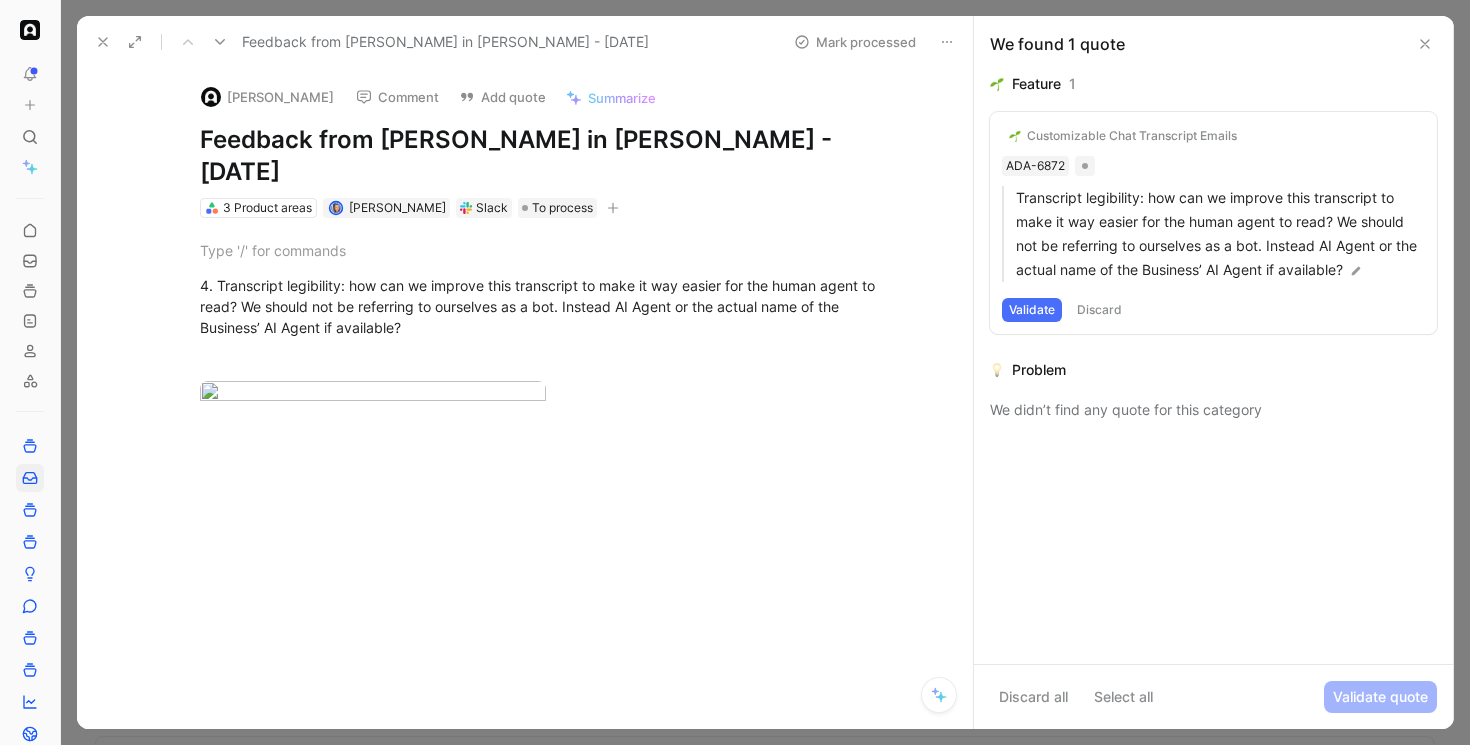 click at bounding box center (765, 372) 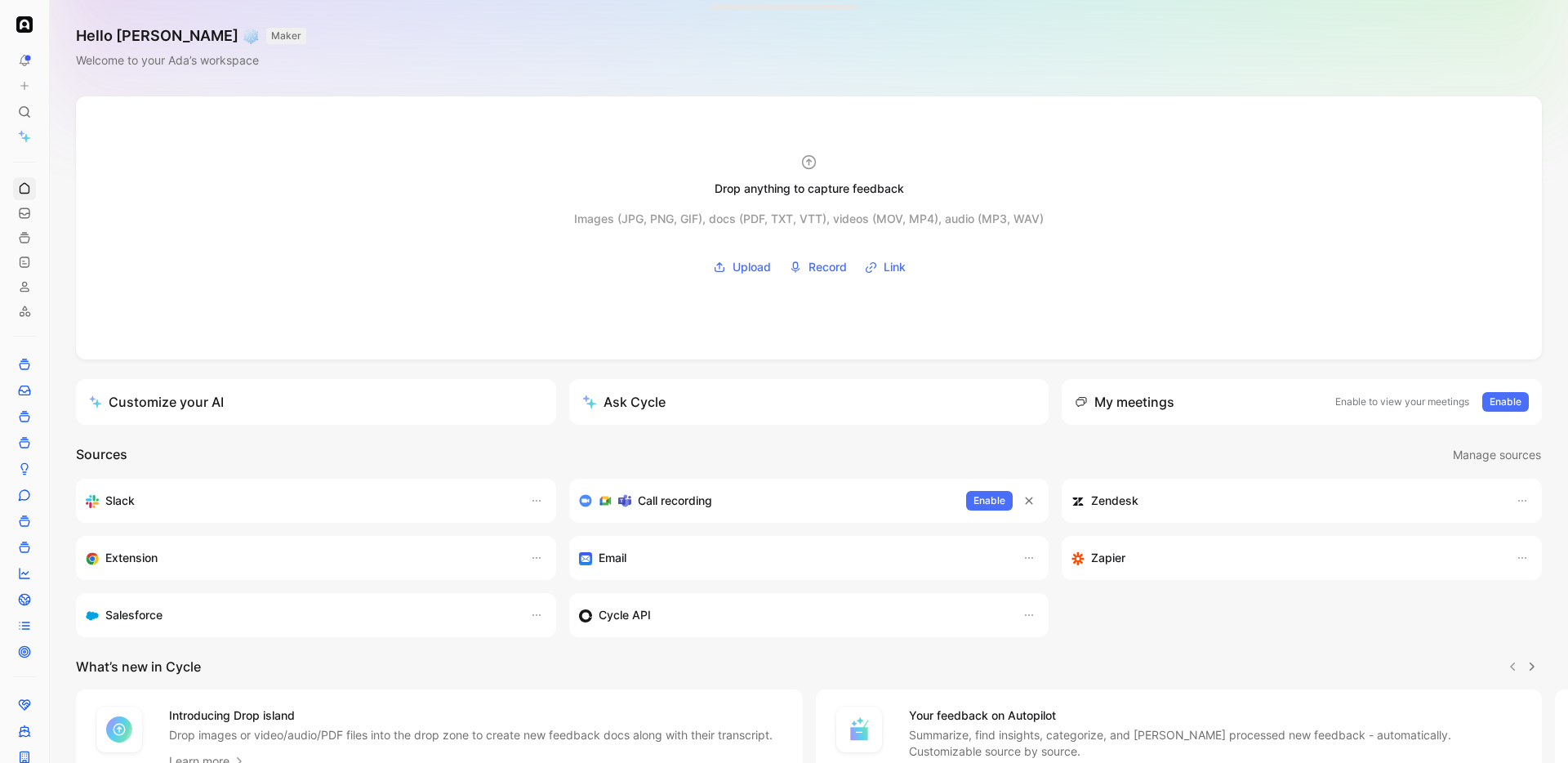 scroll, scrollTop: 0, scrollLeft: 0, axis: both 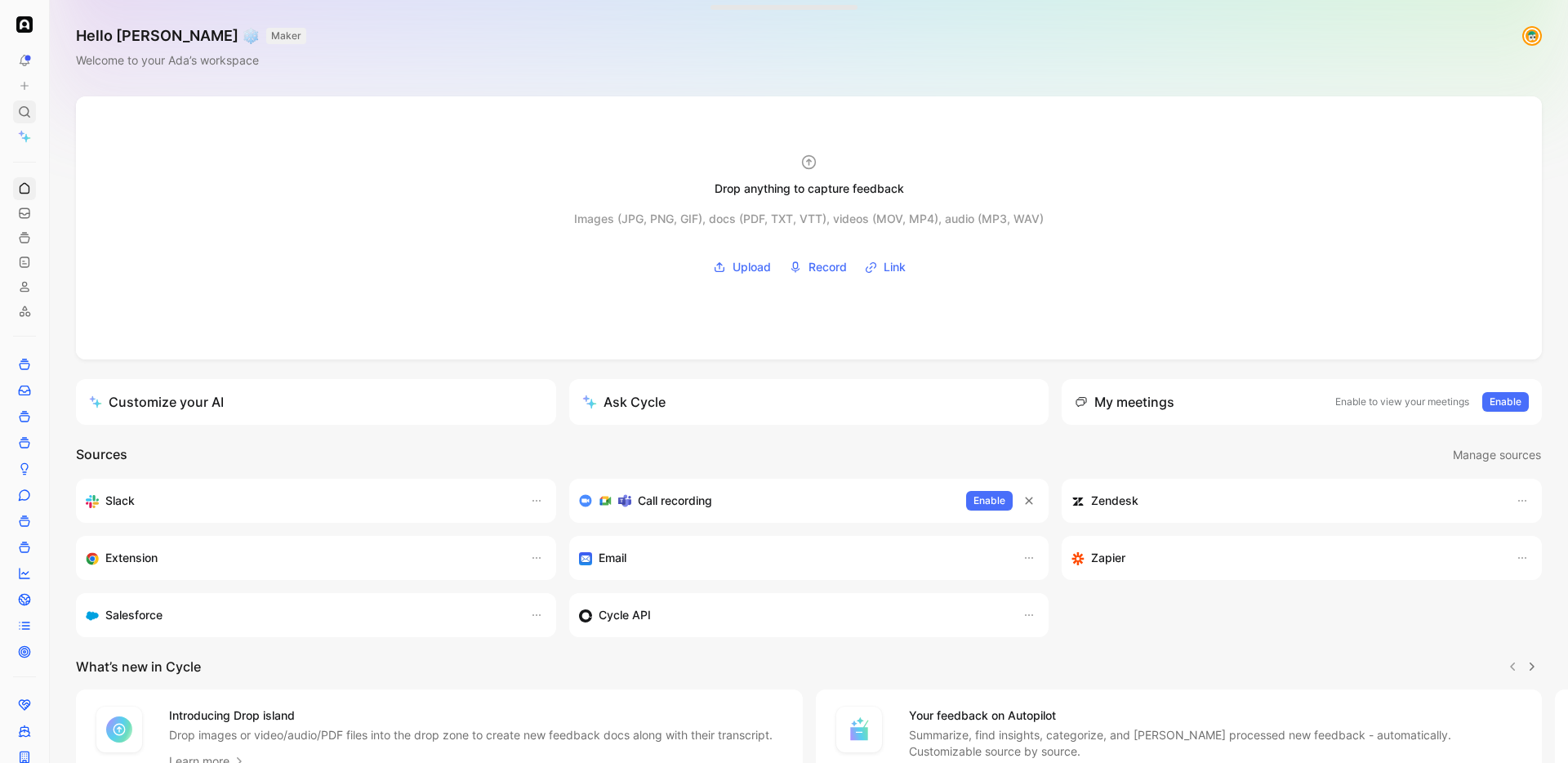 click at bounding box center [24, 112] 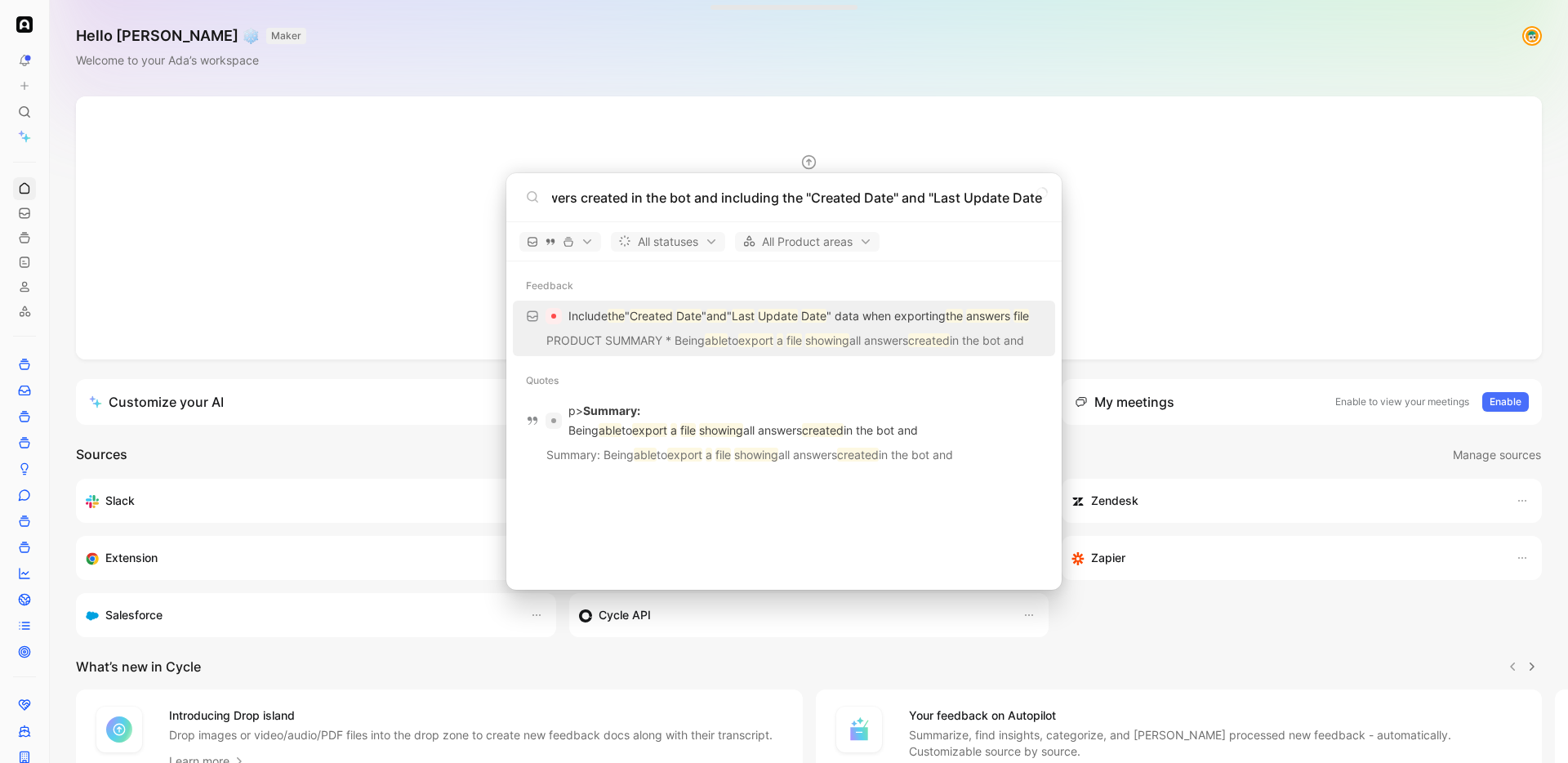 scroll, scrollTop: 0, scrollLeft: 270, axis: horizontal 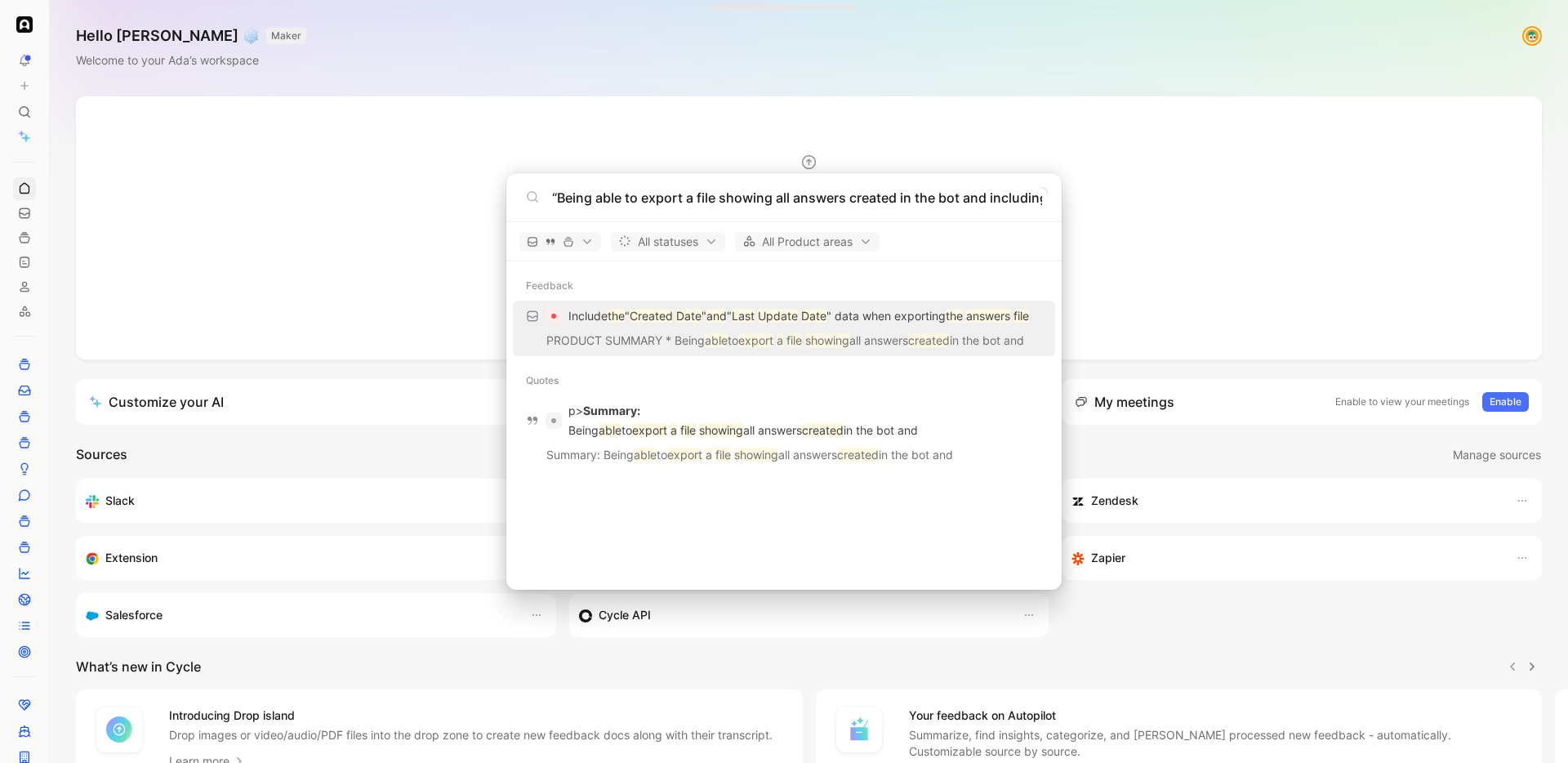 drag, startPoint x: 605, startPoint y: 200, endPoint x: 374, endPoint y: 185, distance: 231.4865 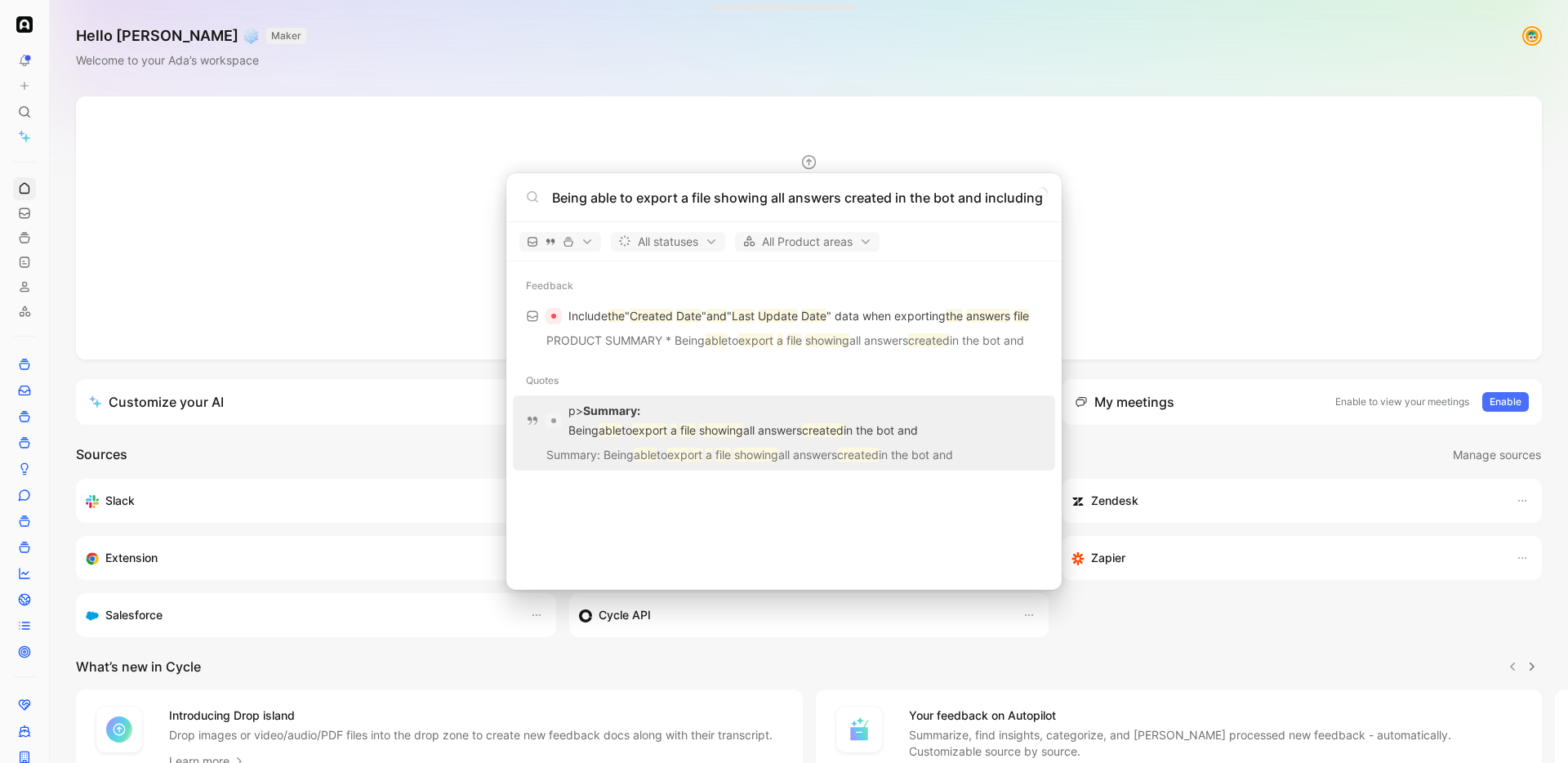 type on "Being able to export a file showing all answers created in the bot and including the "Created Date" and "Last Update Date" 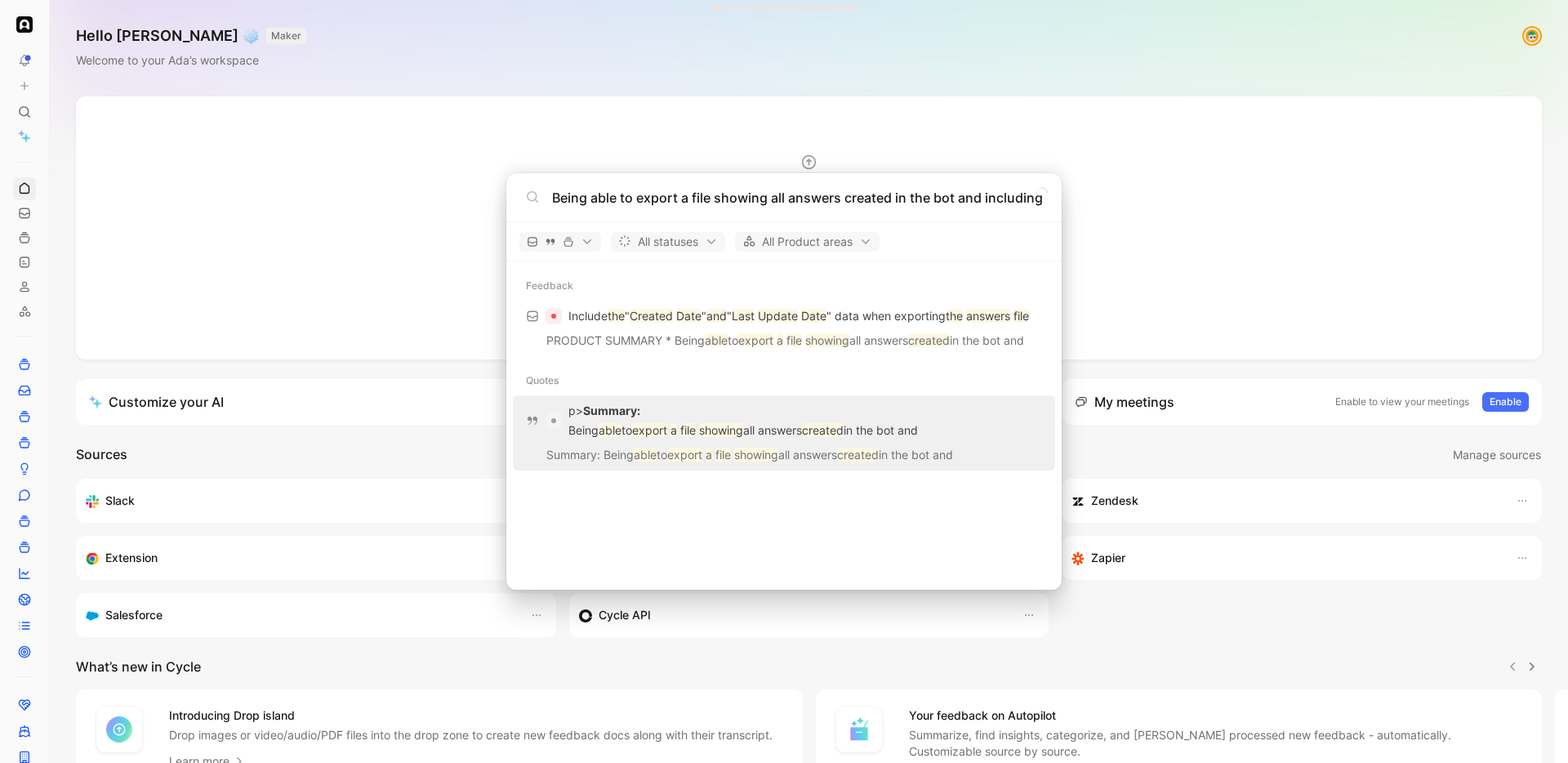 click on "showing" at bounding box center (721, 430) 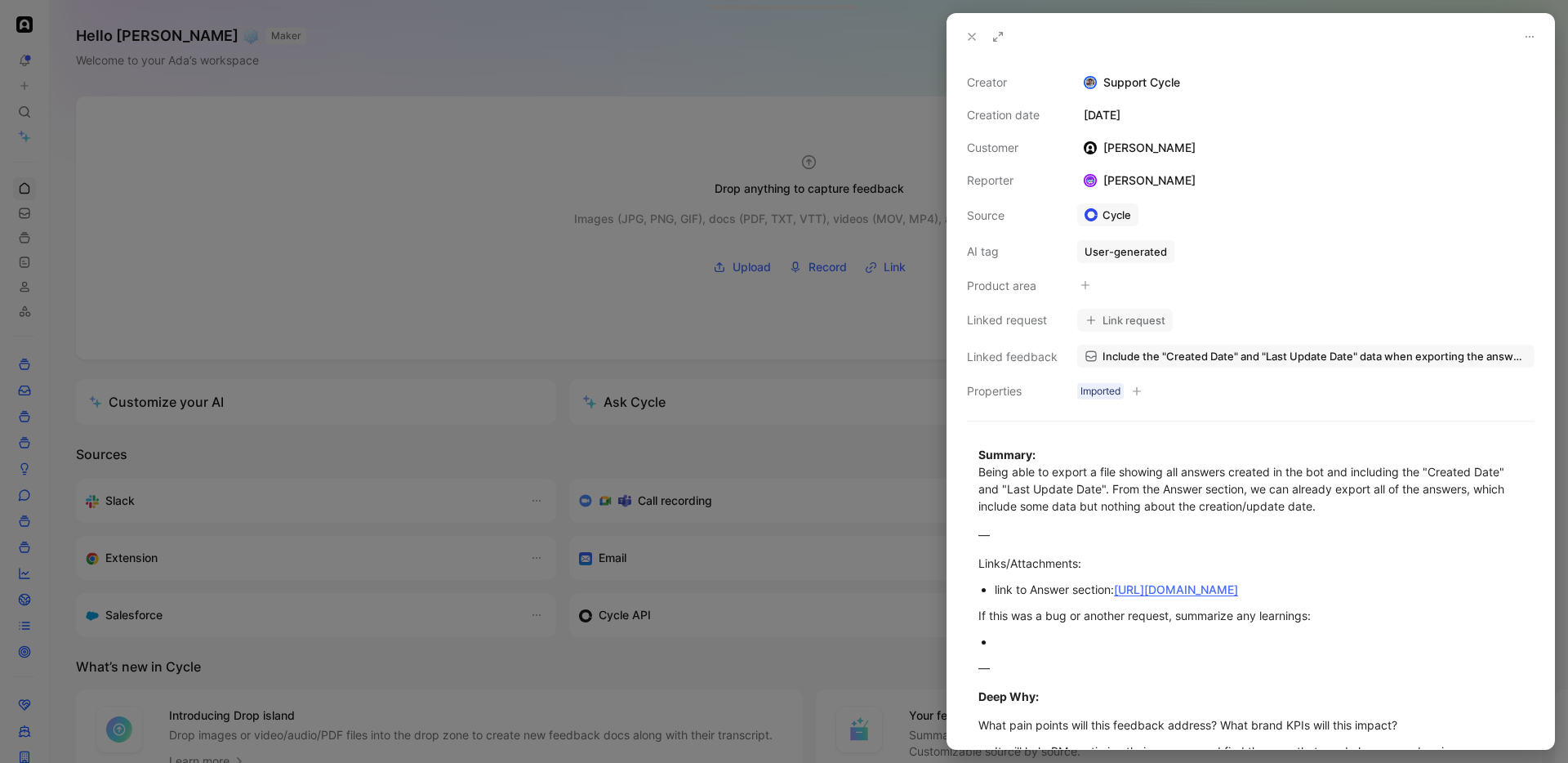 click at bounding box center (784, 382) 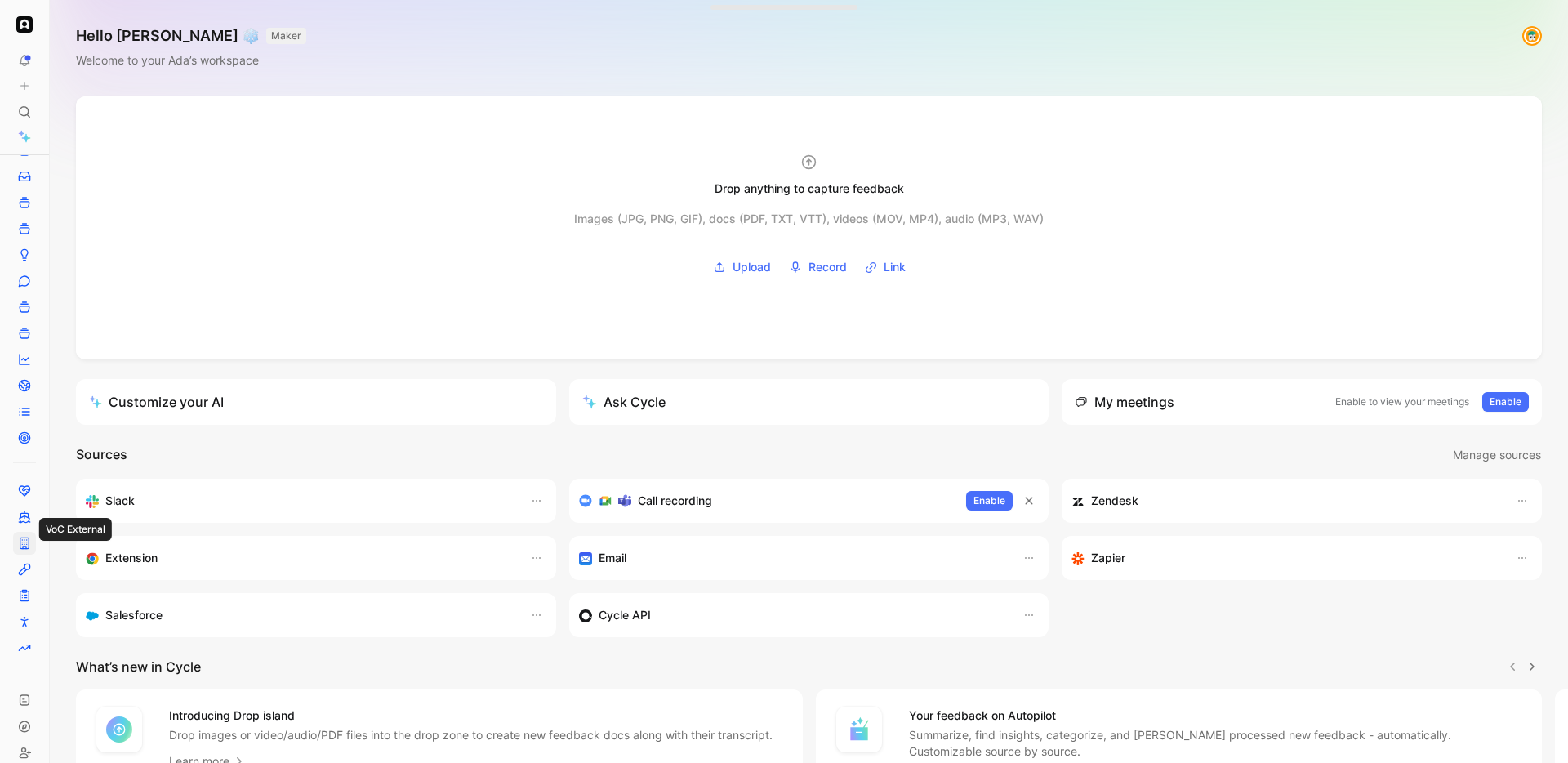 scroll, scrollTop: 228, scrollLeft: 0, axis: vertical 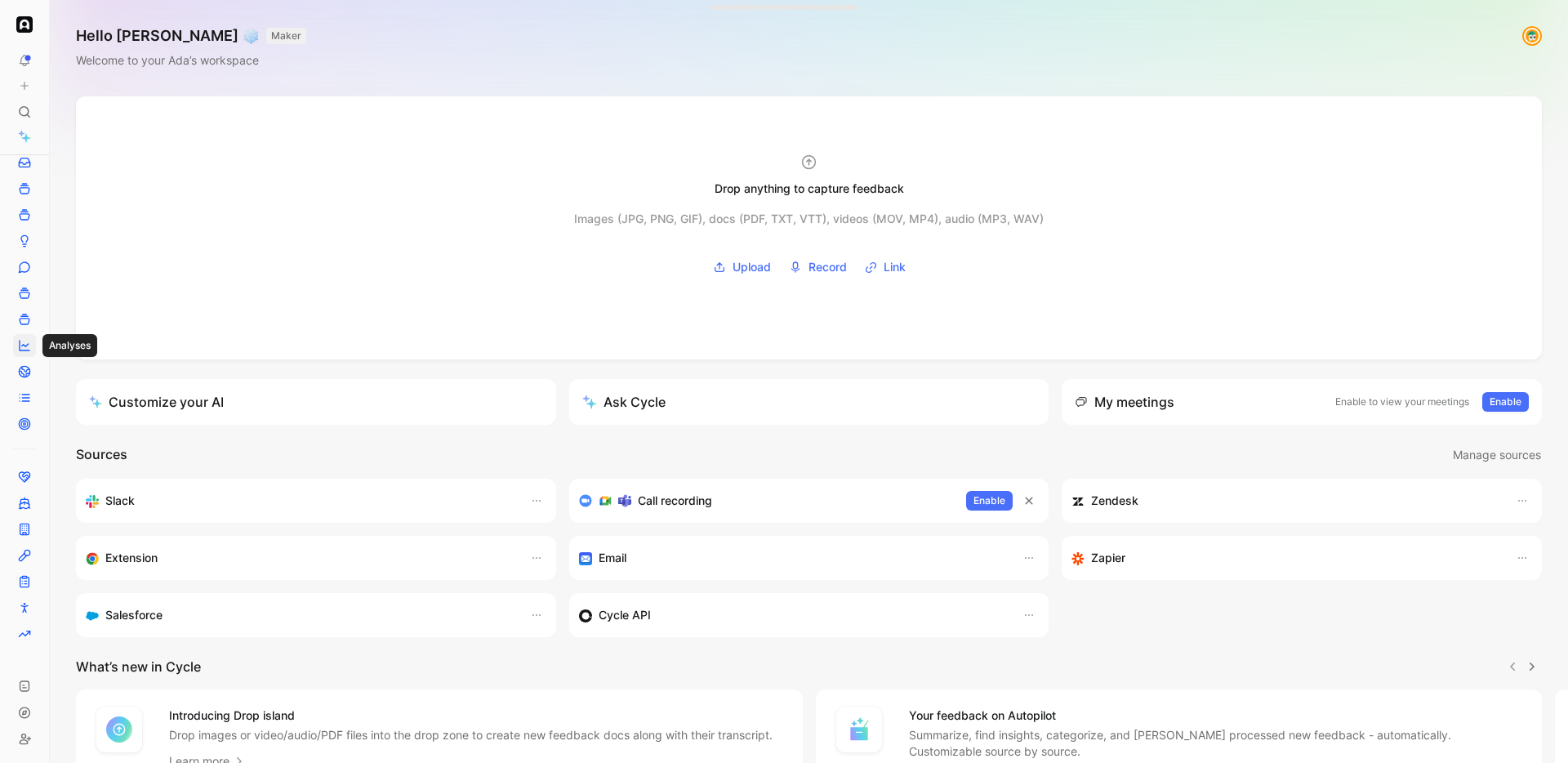 click 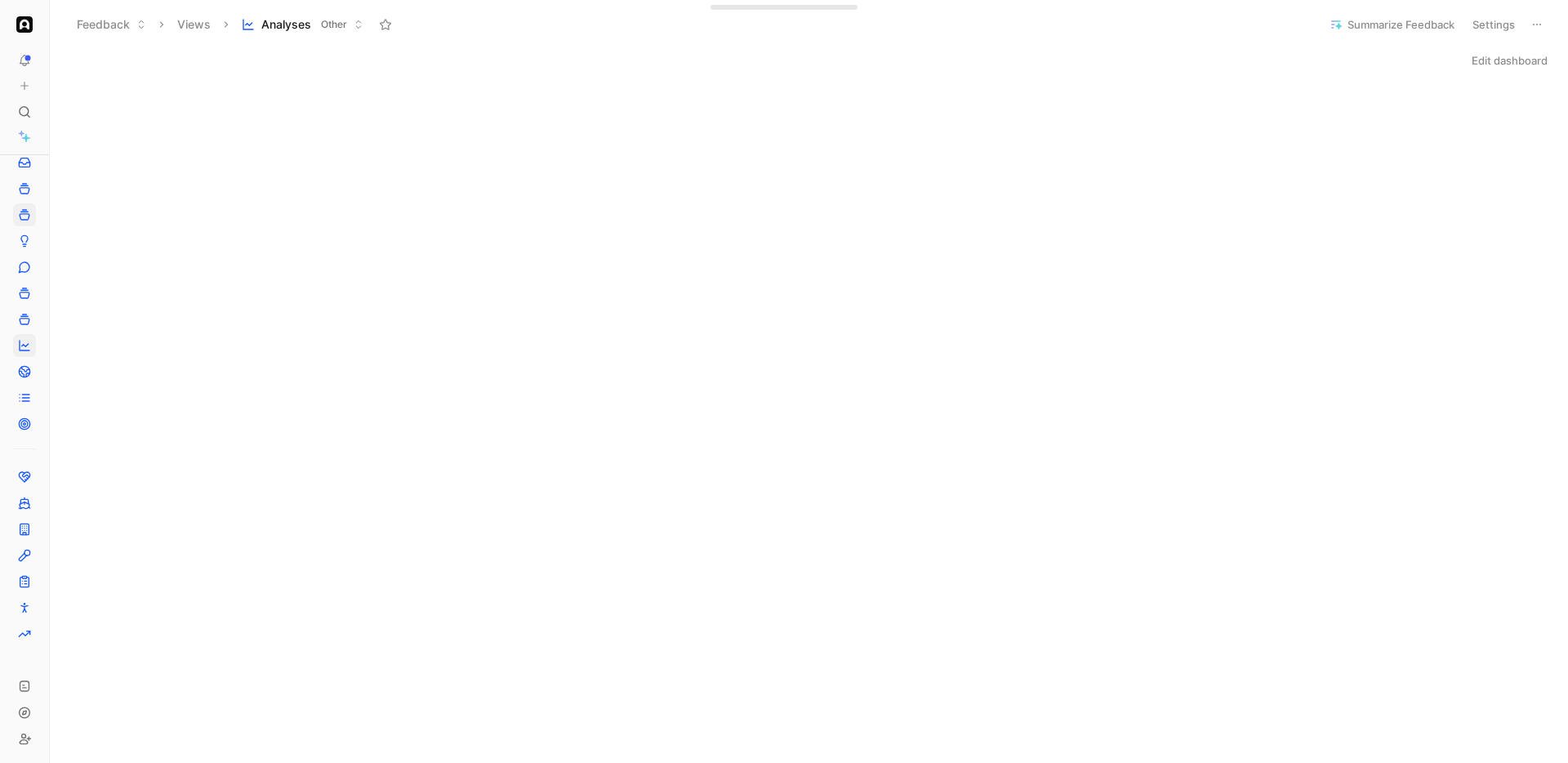 scroll, scrollTop: 0, scrollLeft: 0, axis: both 